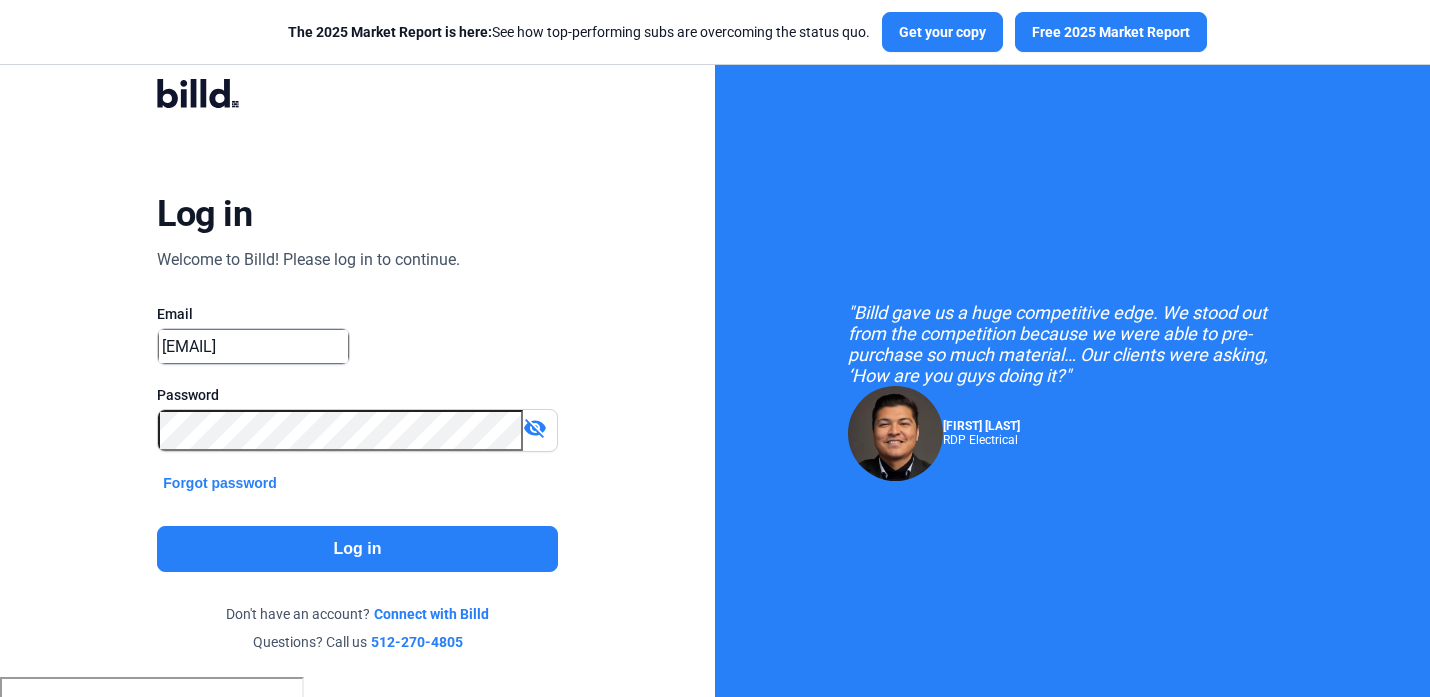scroll, scrollTop: 0, scrollLeft: 0, axis: both 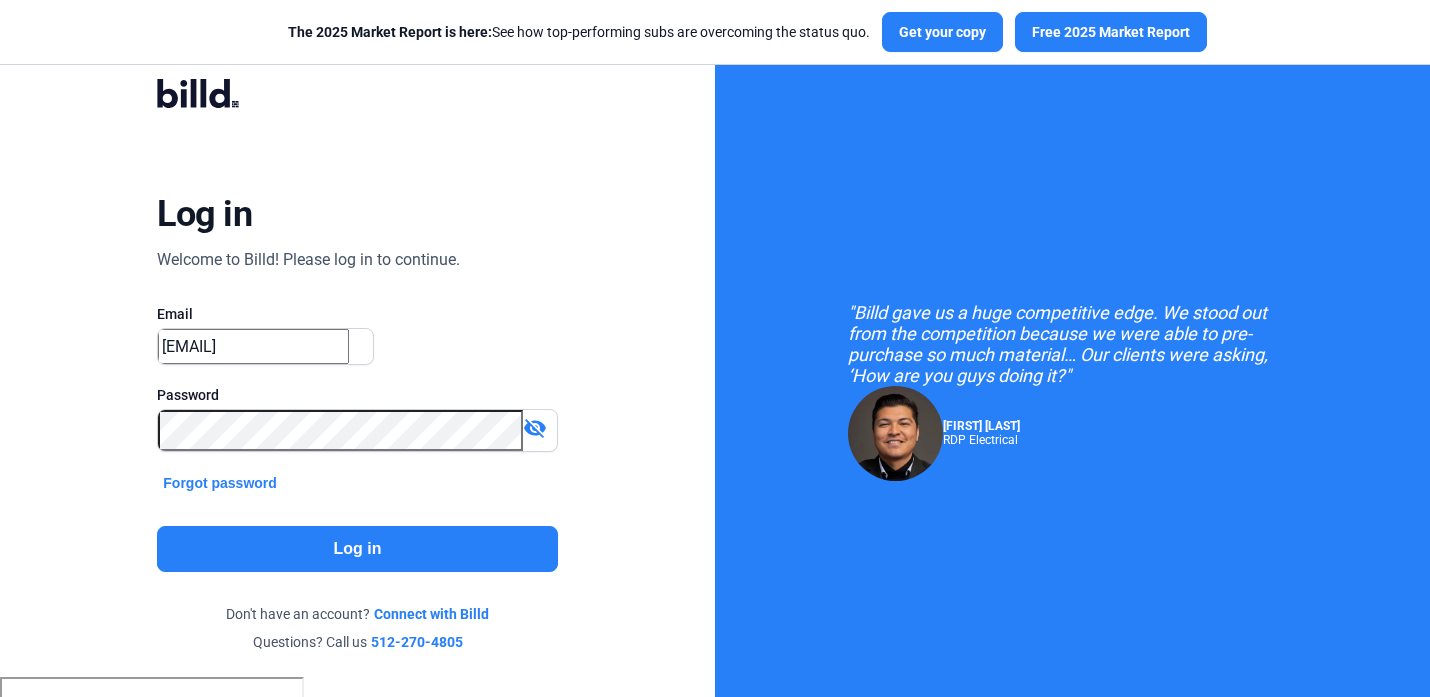 click on "Ok" at bounding box center [225, 1025] 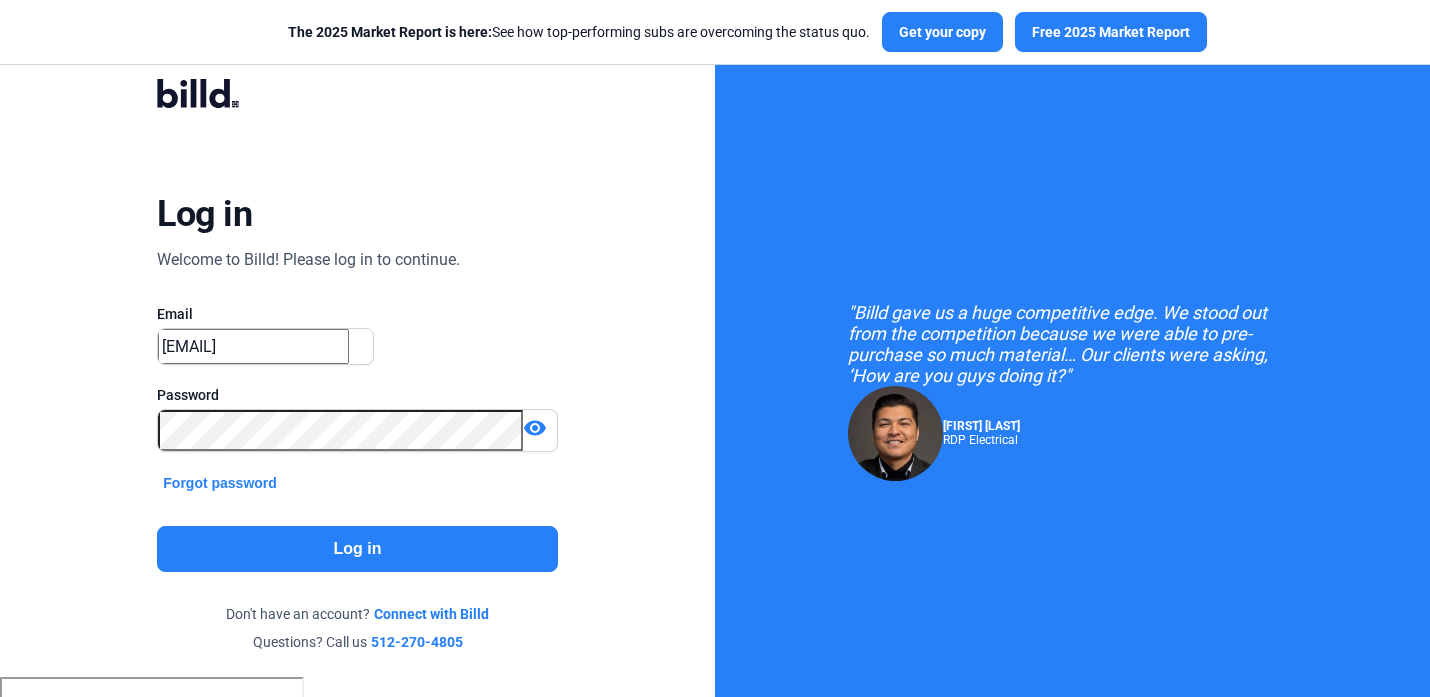 click on "Log in" at bounding box center (357, 549) 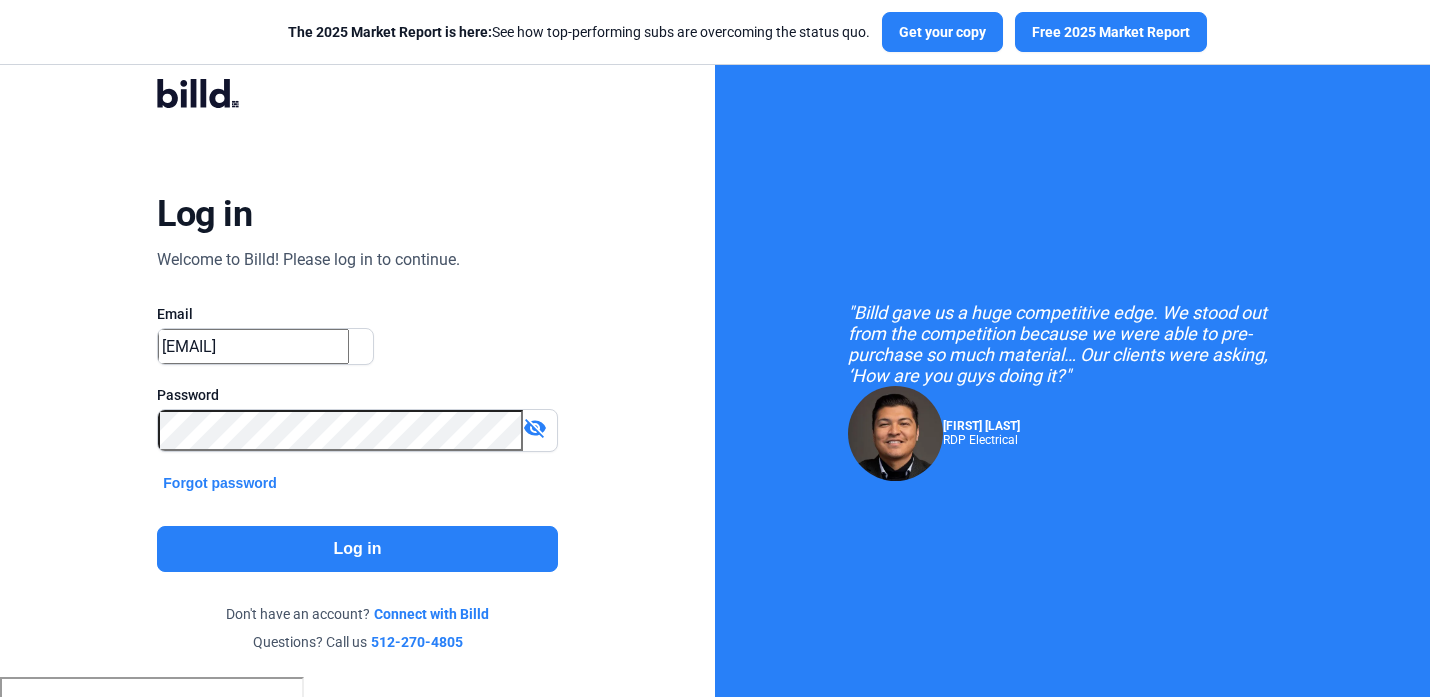 click on "Ok" at bounding box center [225, 1025] 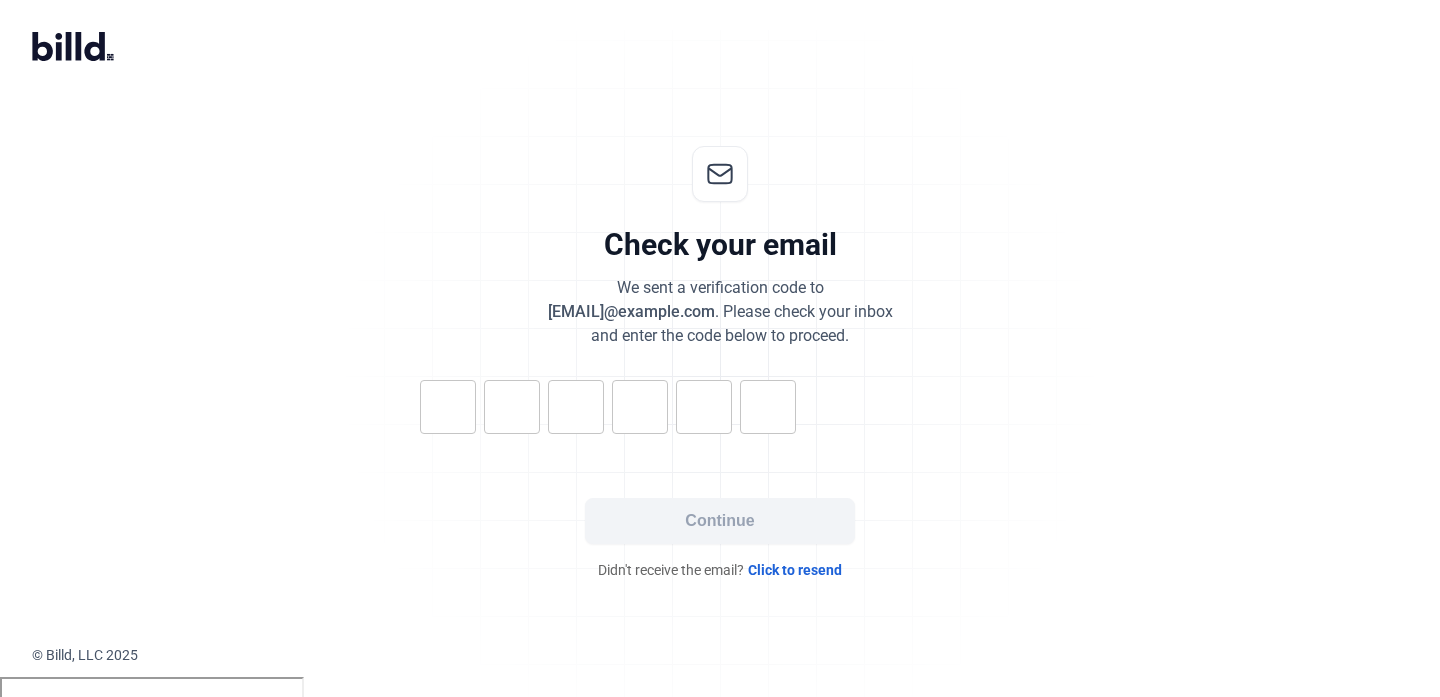 scroll, scrollTop: 0, scrollLeft: 0, axis: both 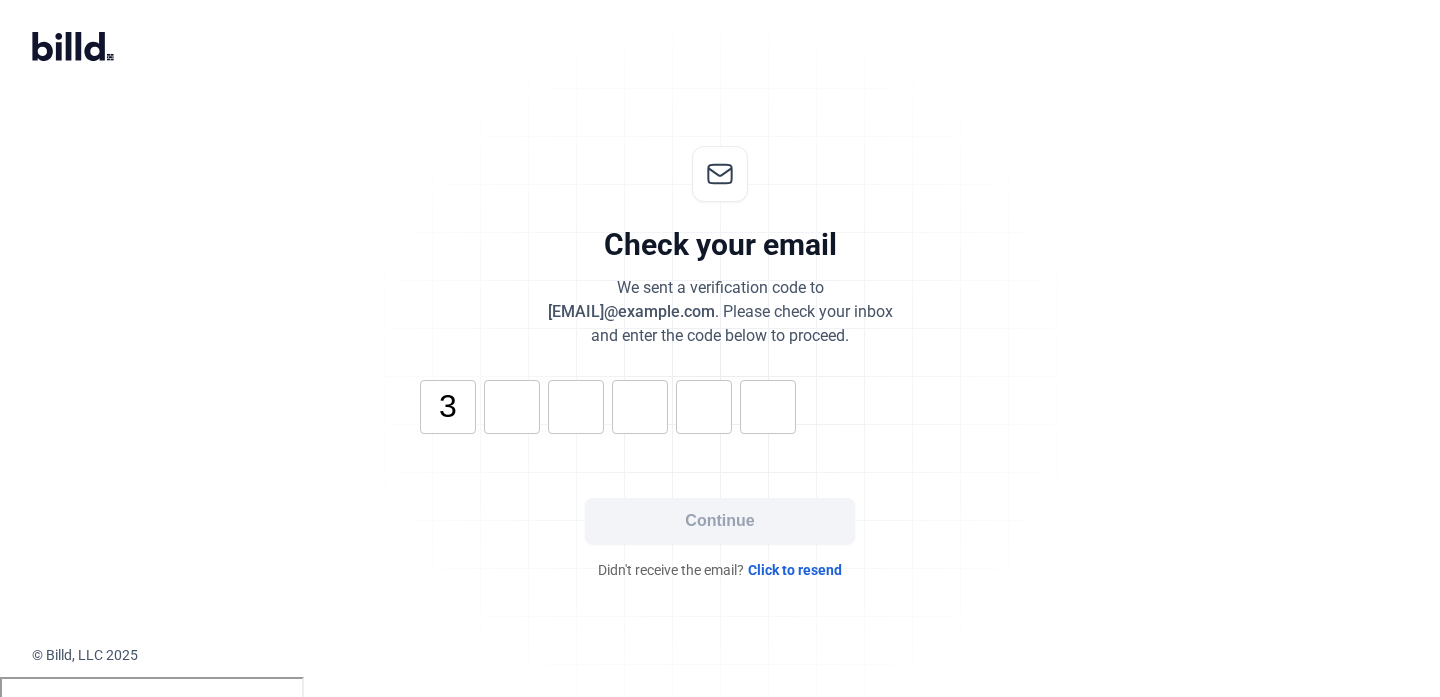 type on "3" 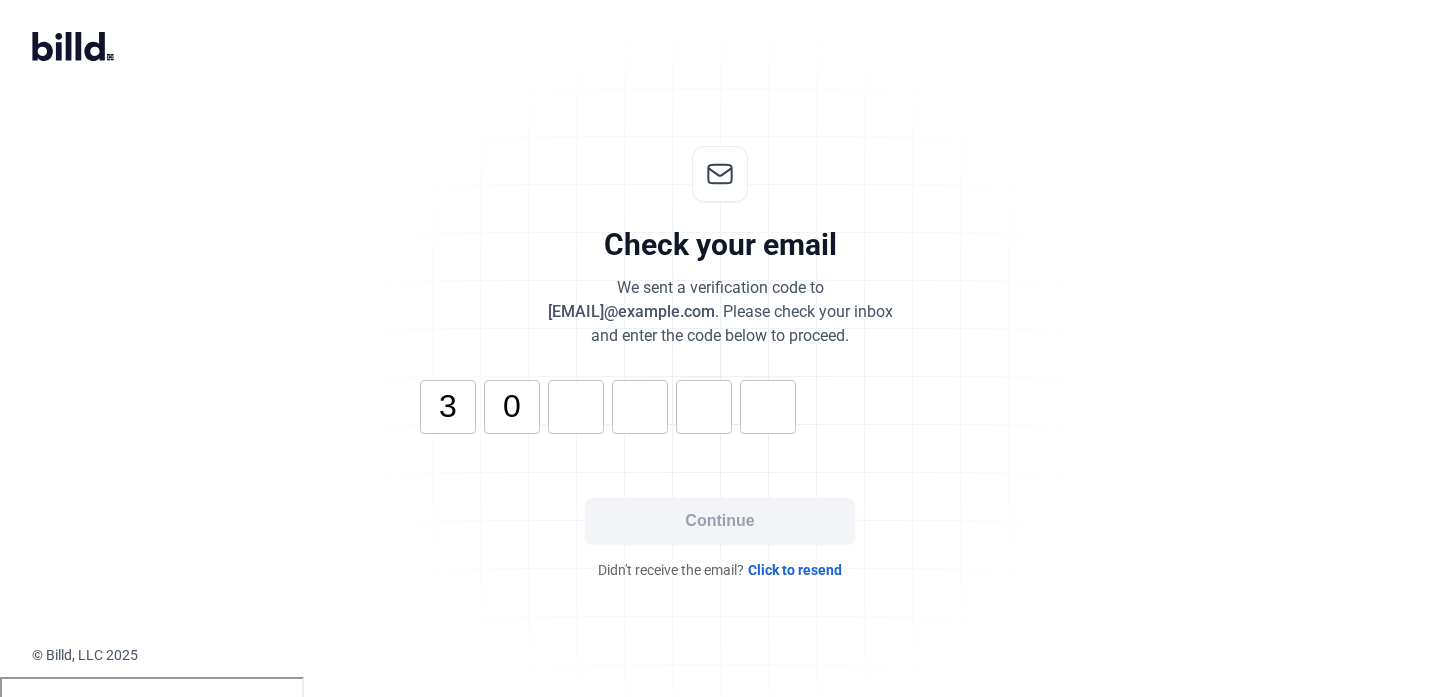 type on "0" 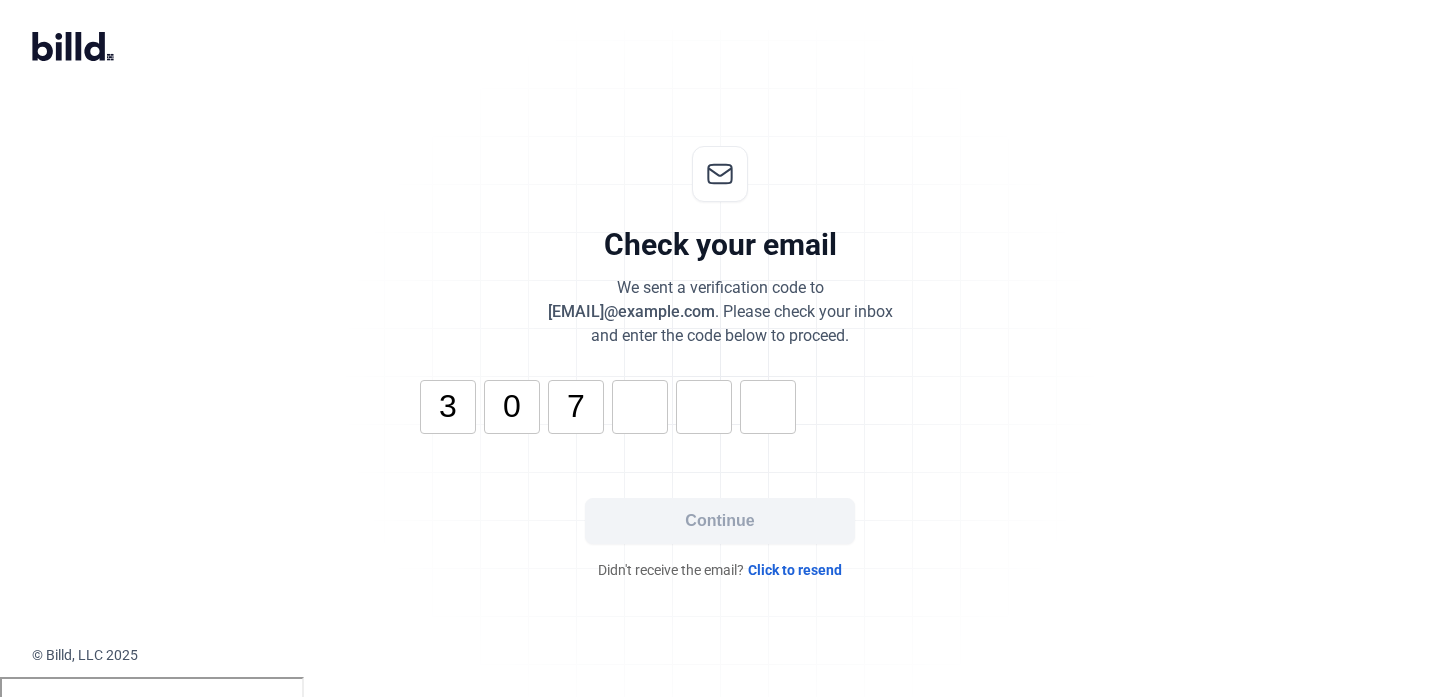 type on "7" 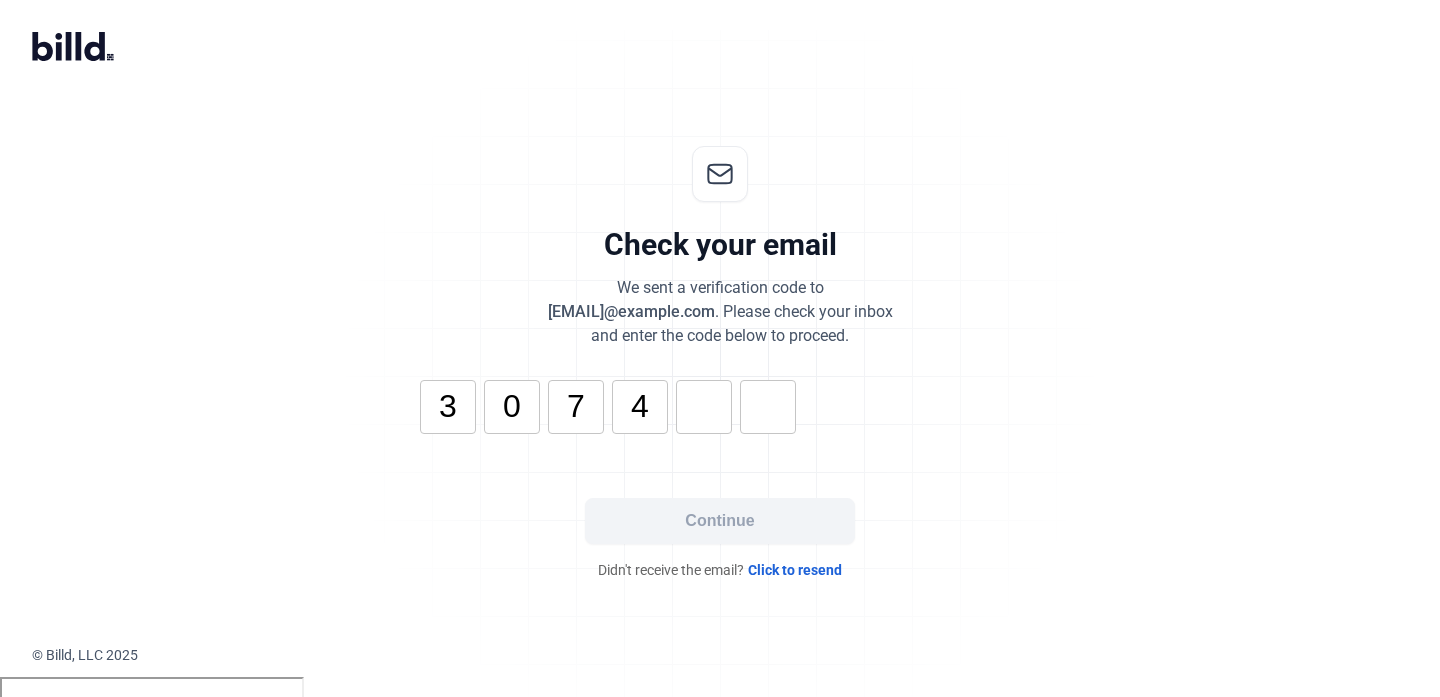 type on "4" 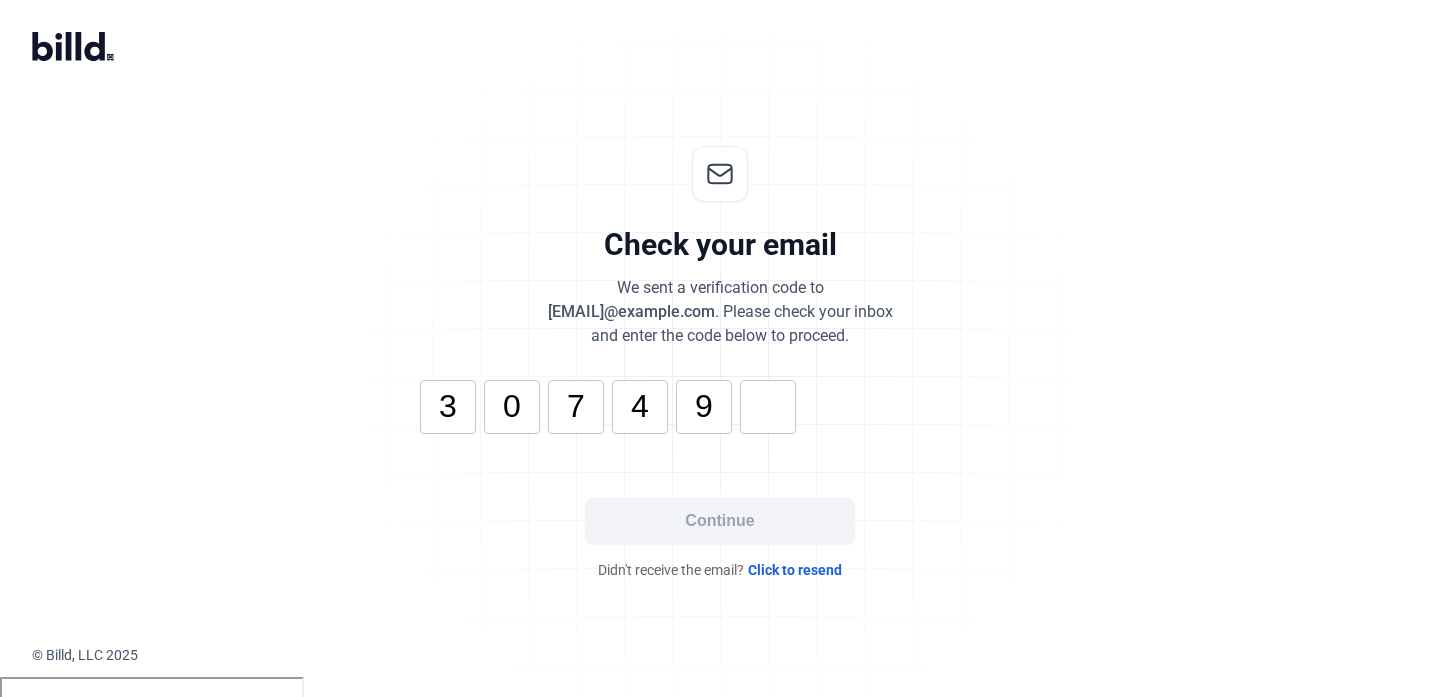 type on "9" 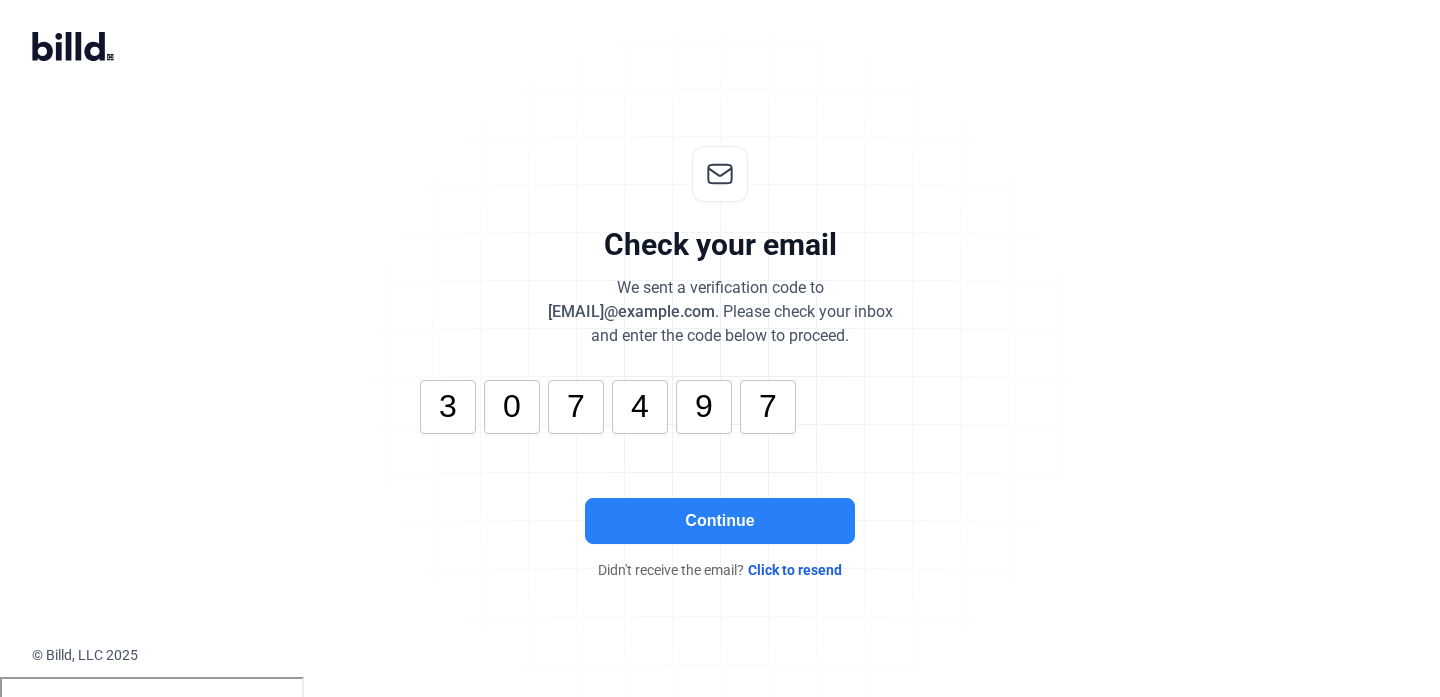 type on "7" 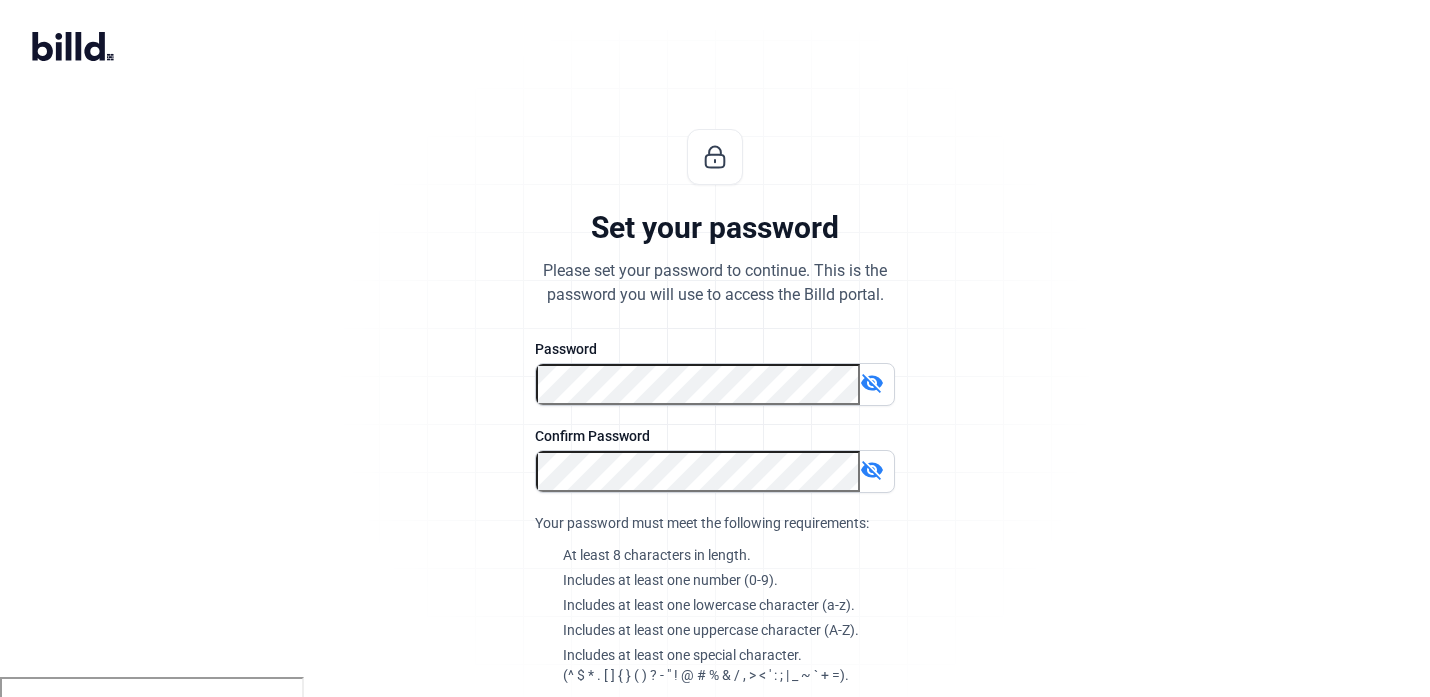 click on "Set your password  Please set your password to continue. This is the  password you will use to access the Billd portal.   Password   visibility_off   Confirm Password   visibility_off  Your password must meet the following requirements: At least 8 characters in length. Includes at least one number (0-9). Includes at least one lowercase character (a-z). Includes at least one uppercase character (A-Z). Includes at least one special character.   (^ $ * . [ ] { } ( ) ? - " ! @ # % & / , > < ' : ; | _ ~ ` + =).  Continue  lock_outline  Your information is safe and secure." at bounding box center [715, 482] 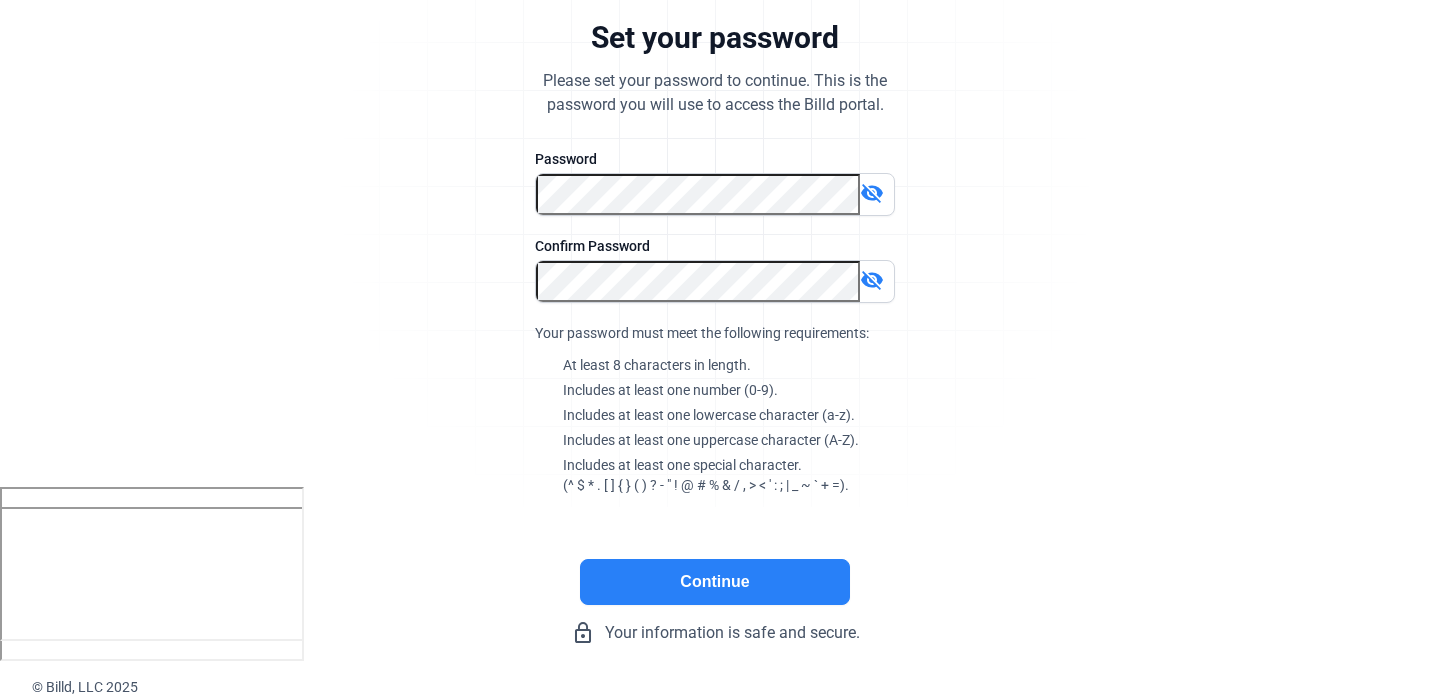 click on "Continue" at bounding box center (715, 582) 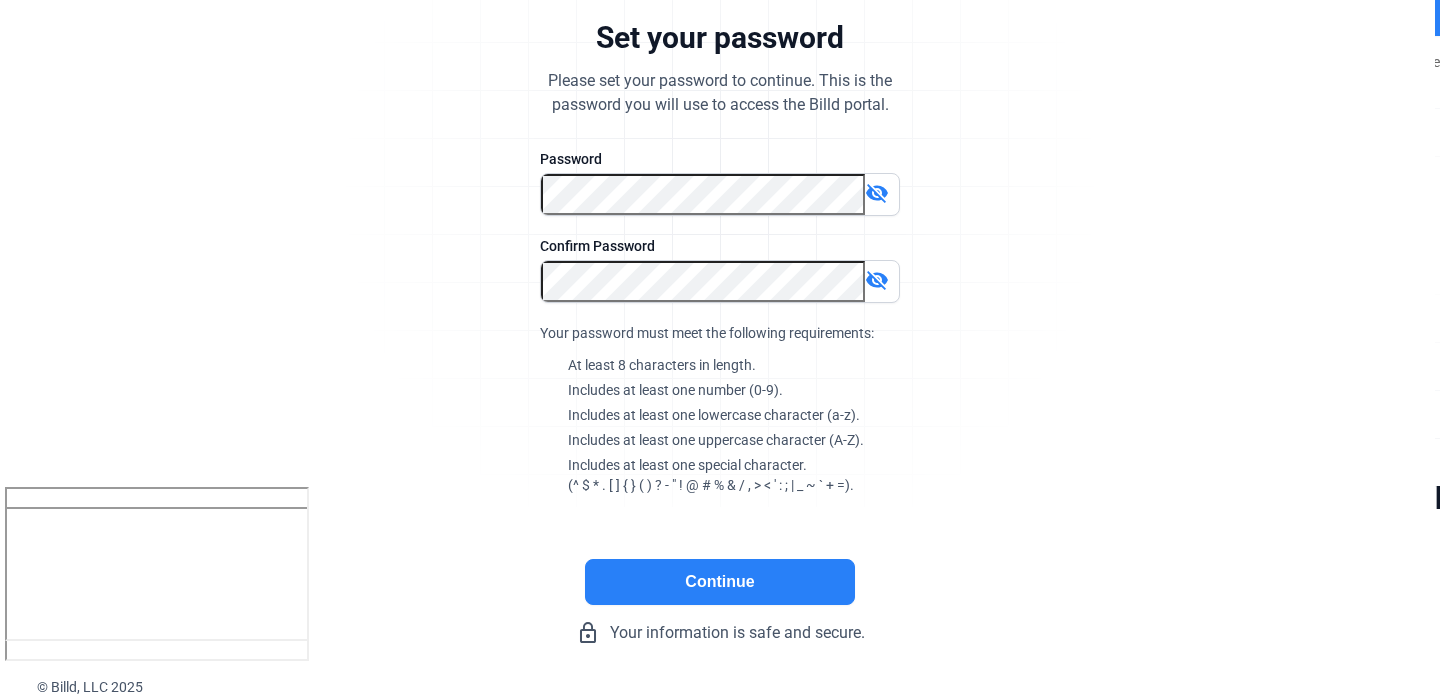 scroll, scrollTop: 0, scrollLeft: 0, axis: both 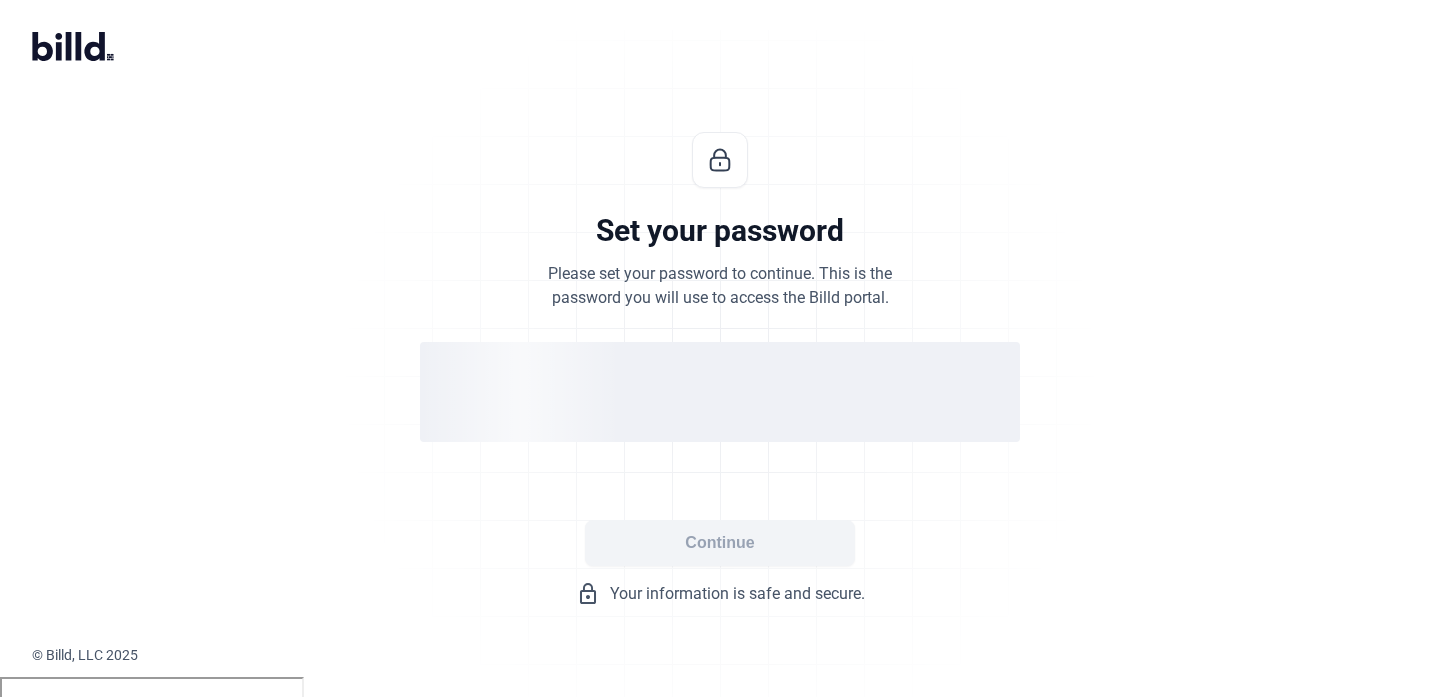 click on "Set your password  Please set your password to continue. This is the  password you will use to access the Billd portal.   Continue  lock_outline  Your information is safe and secure." at bounding box center [720, 369] 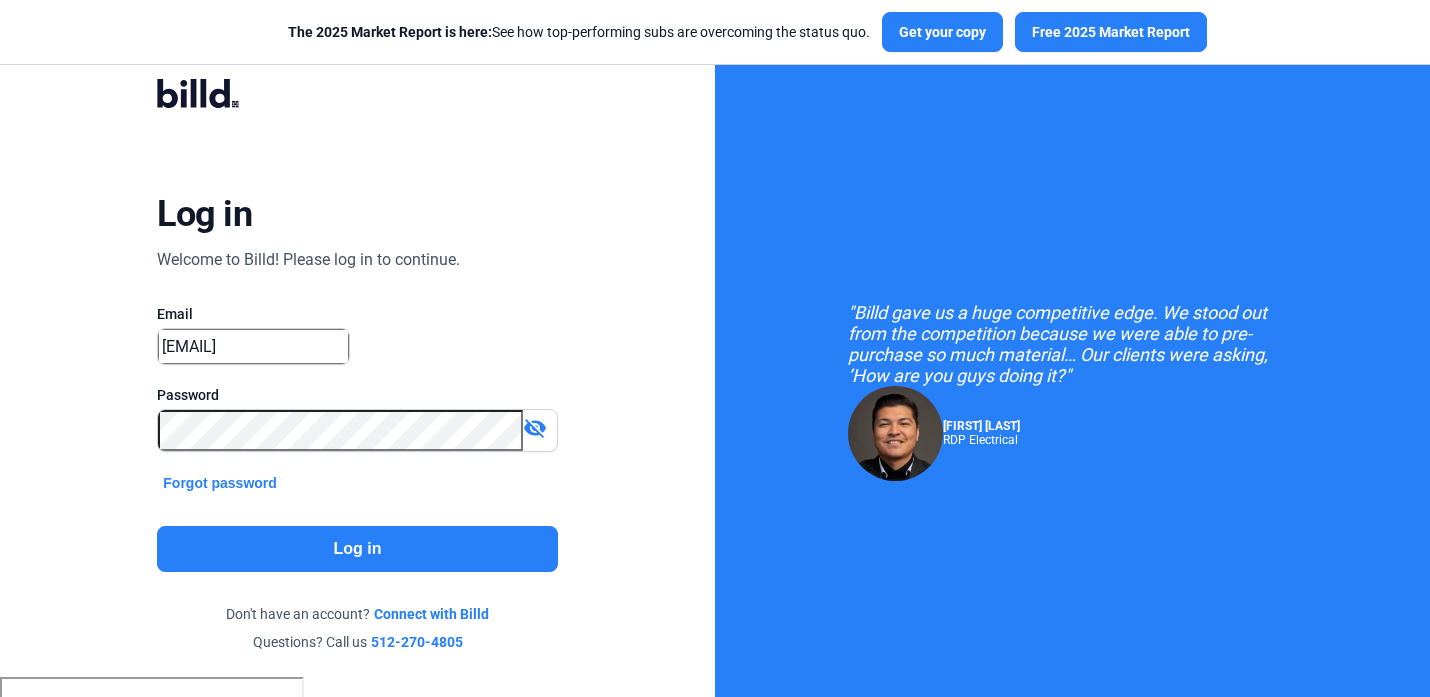 scroll, scrollTop: 0, scrollLeft: 0, axis: both 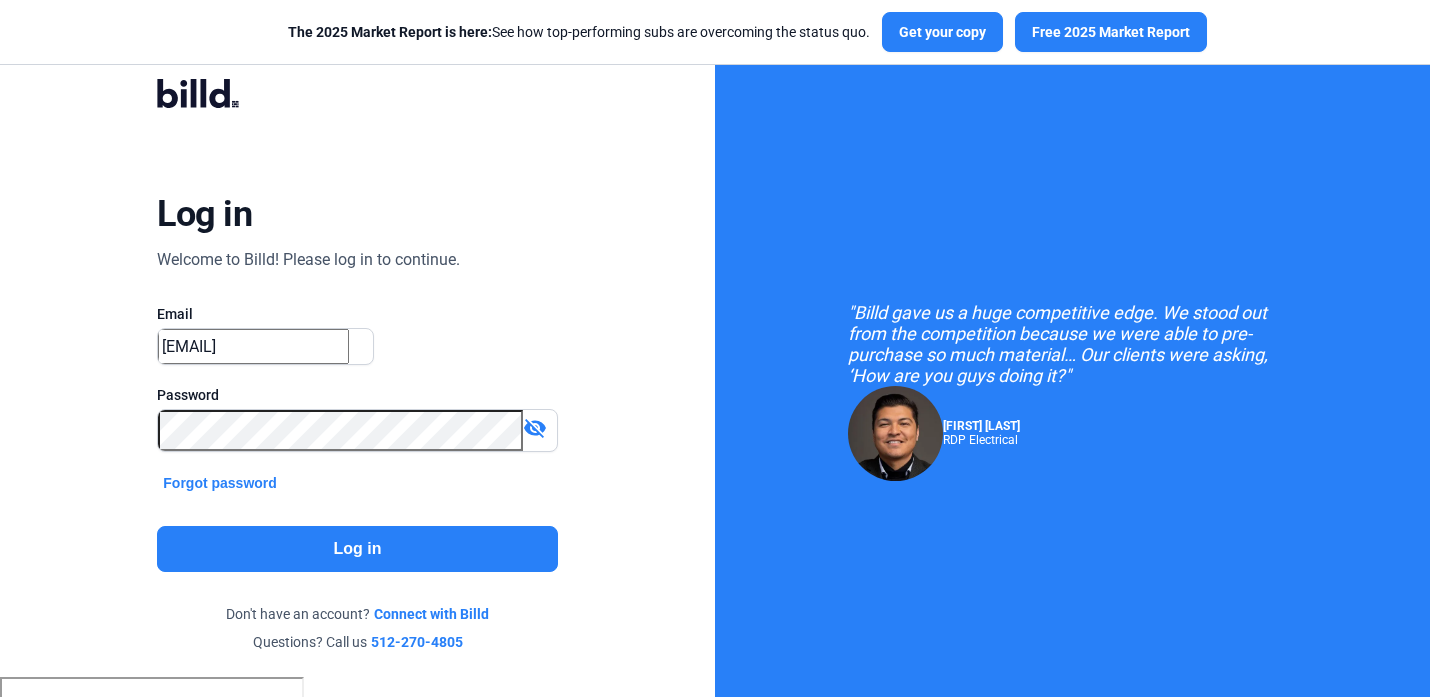 click on "visibility_off" at bounding box center (535, 428) 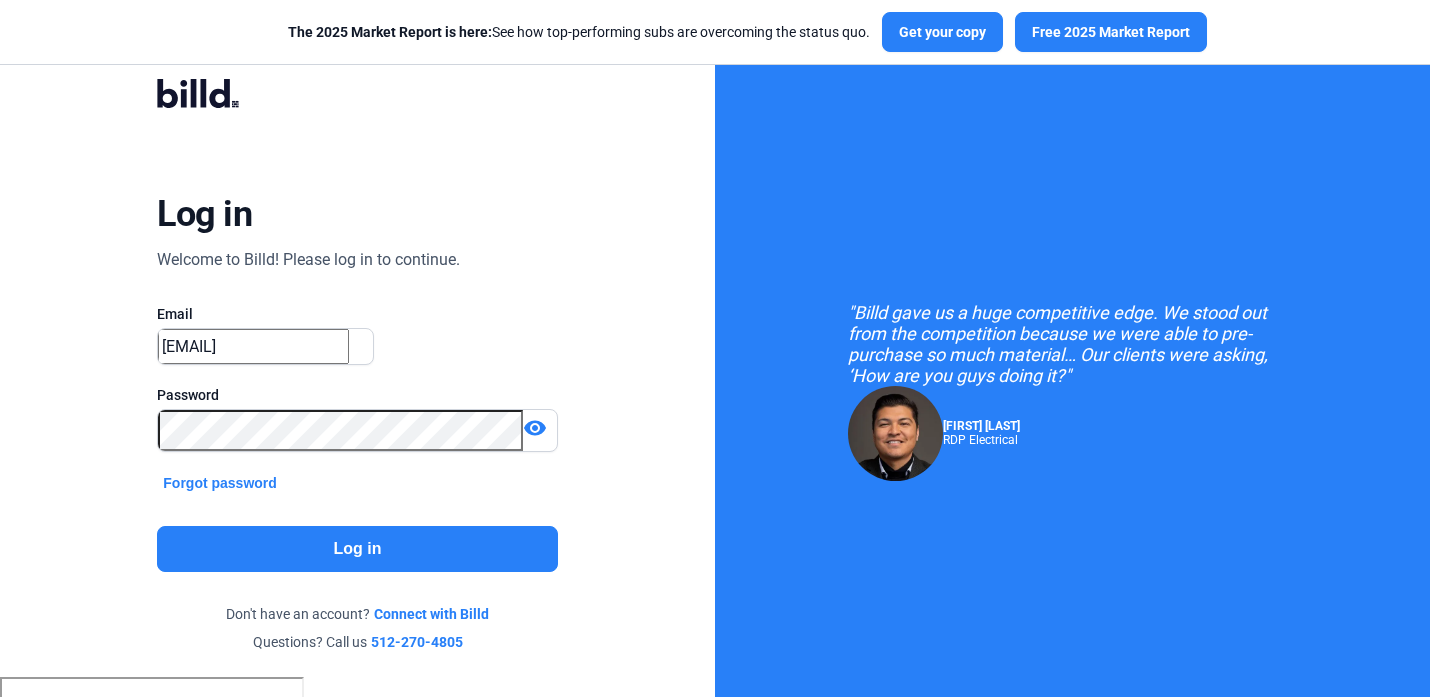 scroll, scrollTop: 6, scrollLeft: 0, axis: vertical 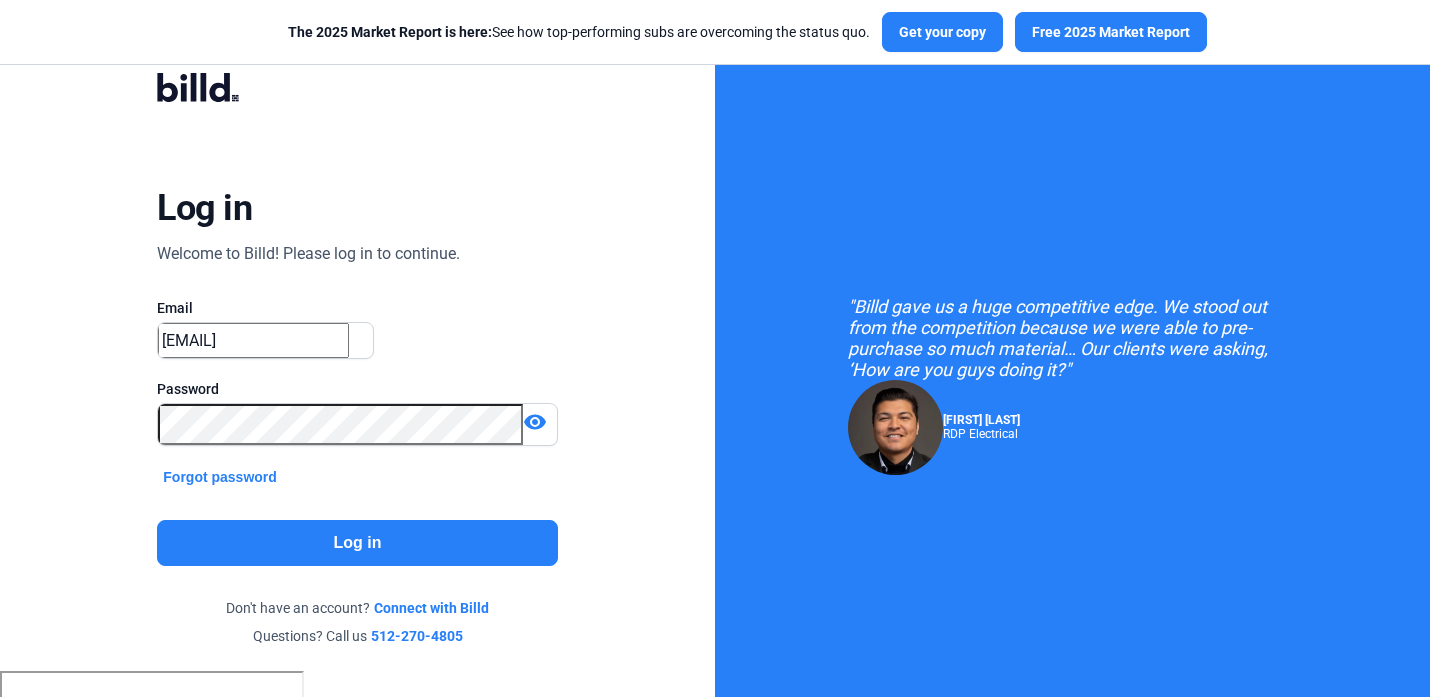 click on "We value your privacy We use cookies to enhance your browsing experience, serve personalised ads or content, and analyse our traffic. By clicking "Accept All", you consent to our use of cookies. Customise   Reject All   Accept All   Customise Consent Preferences   We use cookies to help you navigate efficiently and perform certain functions. You will find detailed information about all cookies under each consent category below. The cookies that are categorised as "Necessary" are stored on your browser as they are essential for enabling the basic functionalities of the site. ...  Show more Necessary Always Active Necessary cookies are required to enable the basic features of this site, such as providing secure log-in or adjusting your consent preferences. These cookies do not store any personally identifiable data. Cookie __cf_bm Duration 1 hour Description This cookie, set by Cloudflare, is used to support Cloudflare Bot Management.  Cookie _cfuvid Duration session Description Cookie __hssrc Duration session" at bounding box center (715, 342) 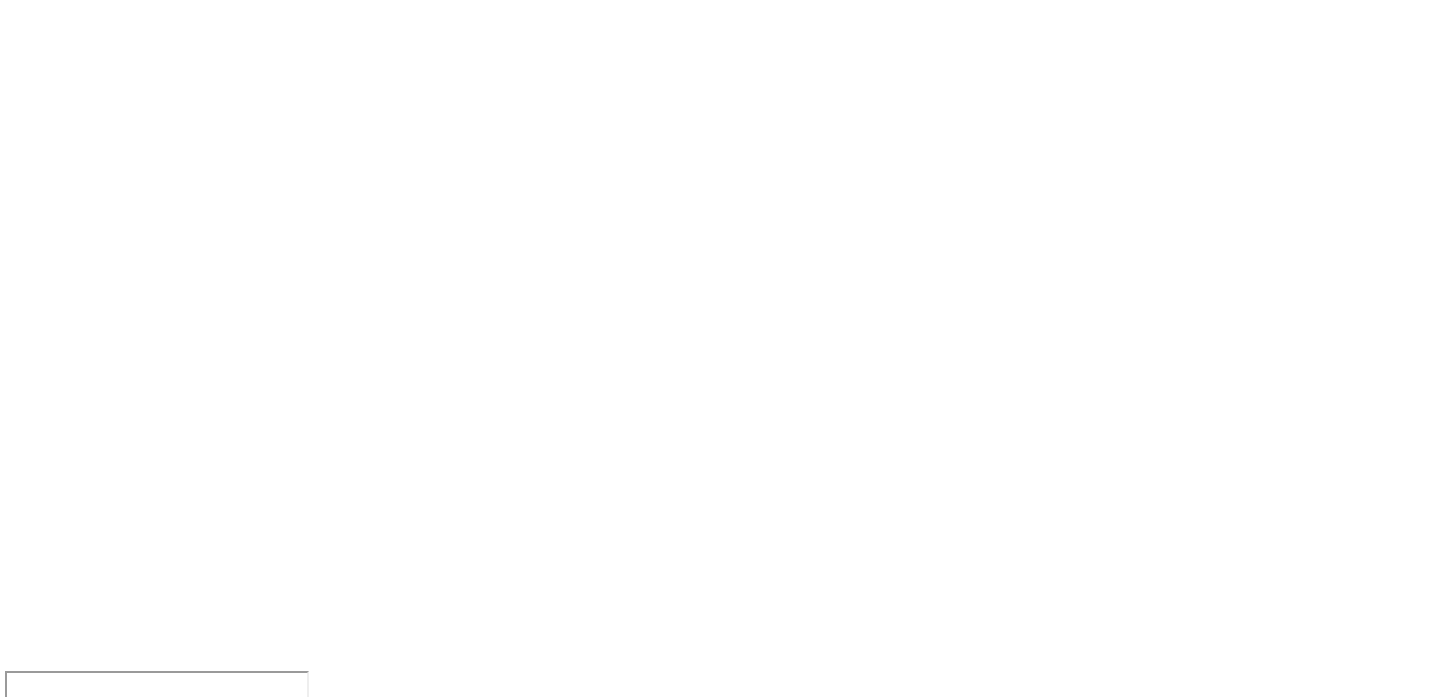 scroll, scrollTop: 0, scrollLeft: 0, axis: both 